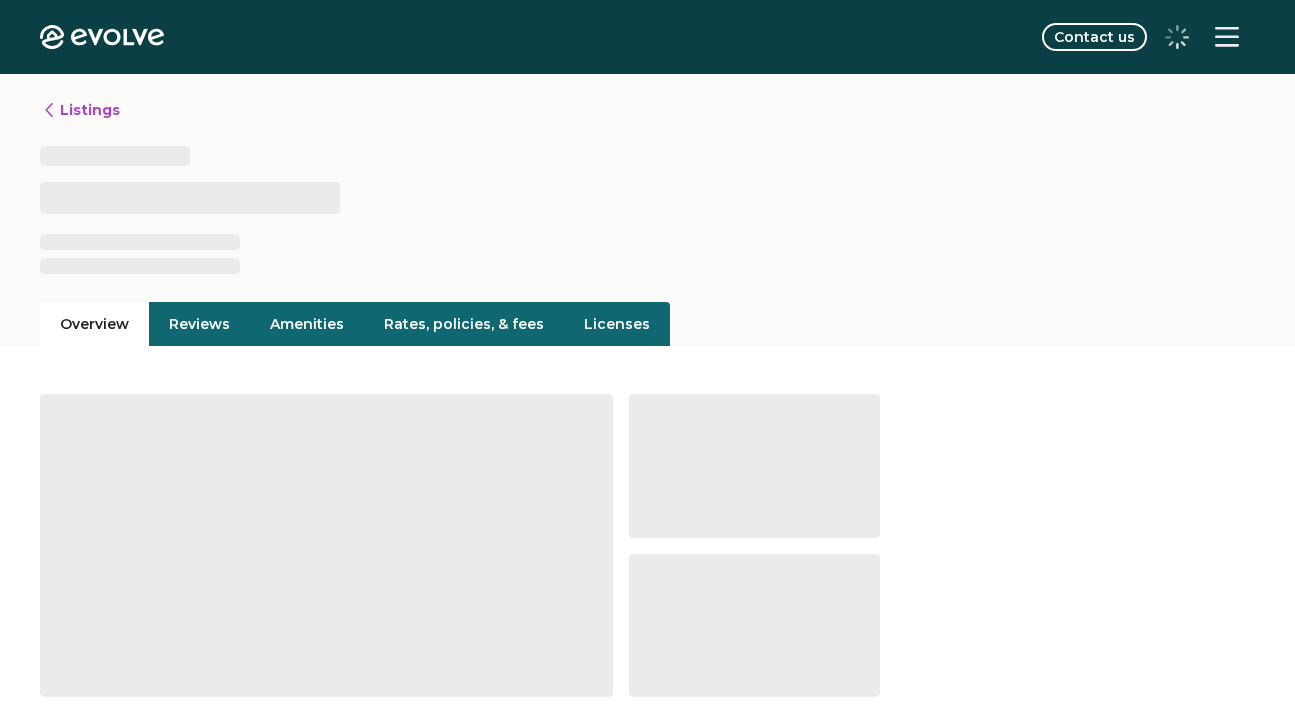 scroll, scrollTop: 0, scrollLeft: 0, axis: both 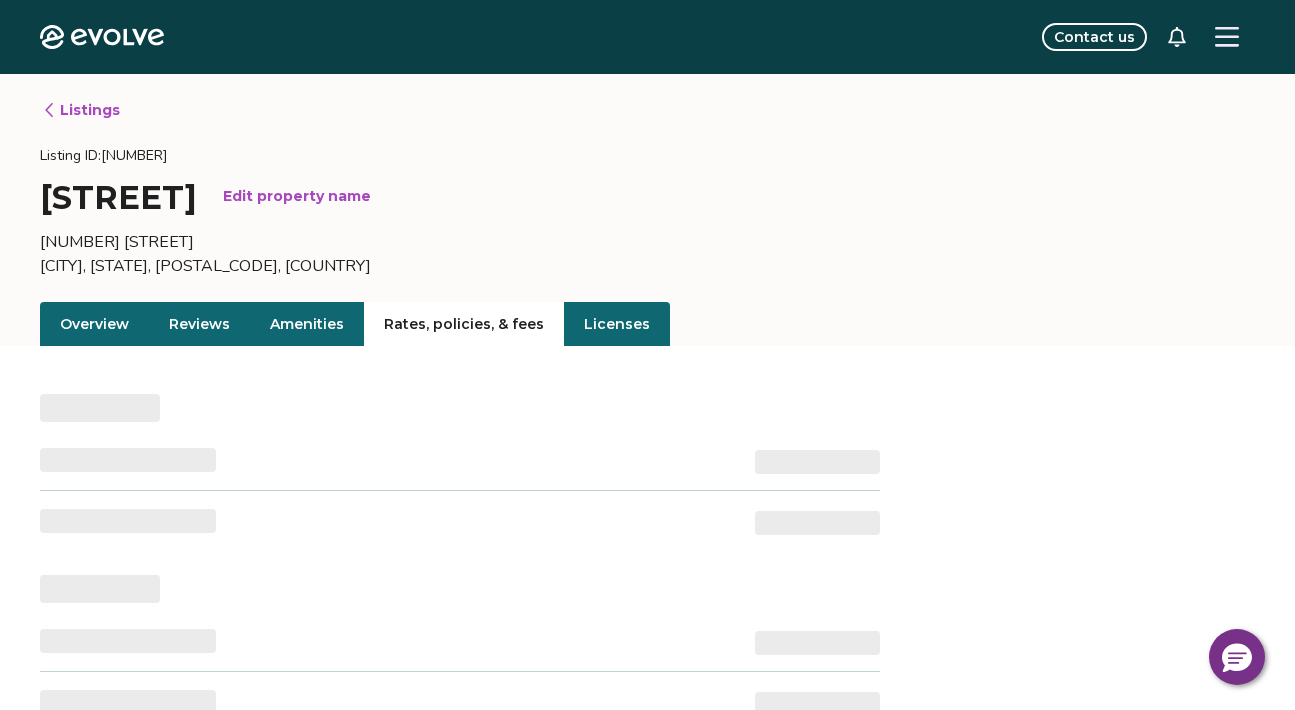 click on "Rates, policies, & fees" at bounding box center [464, 324] 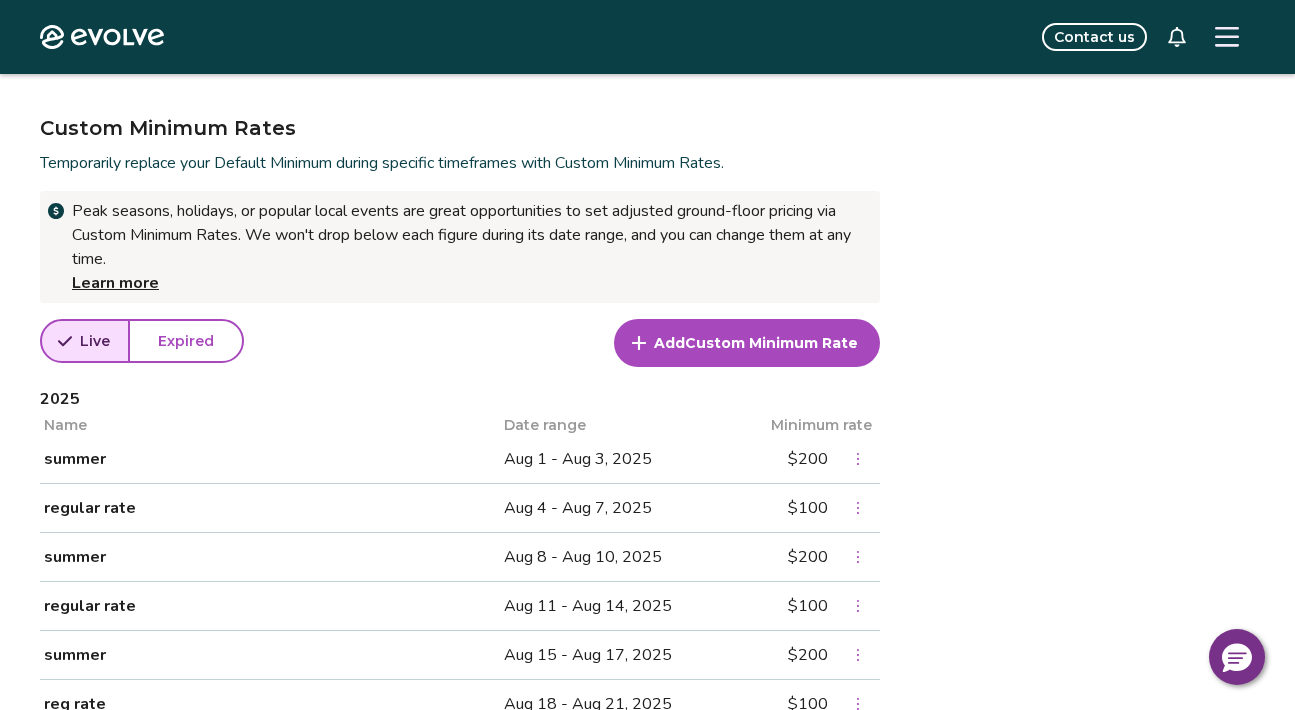 scroll, scrollTop: 689, scrollLeft: 0, axis: vertical 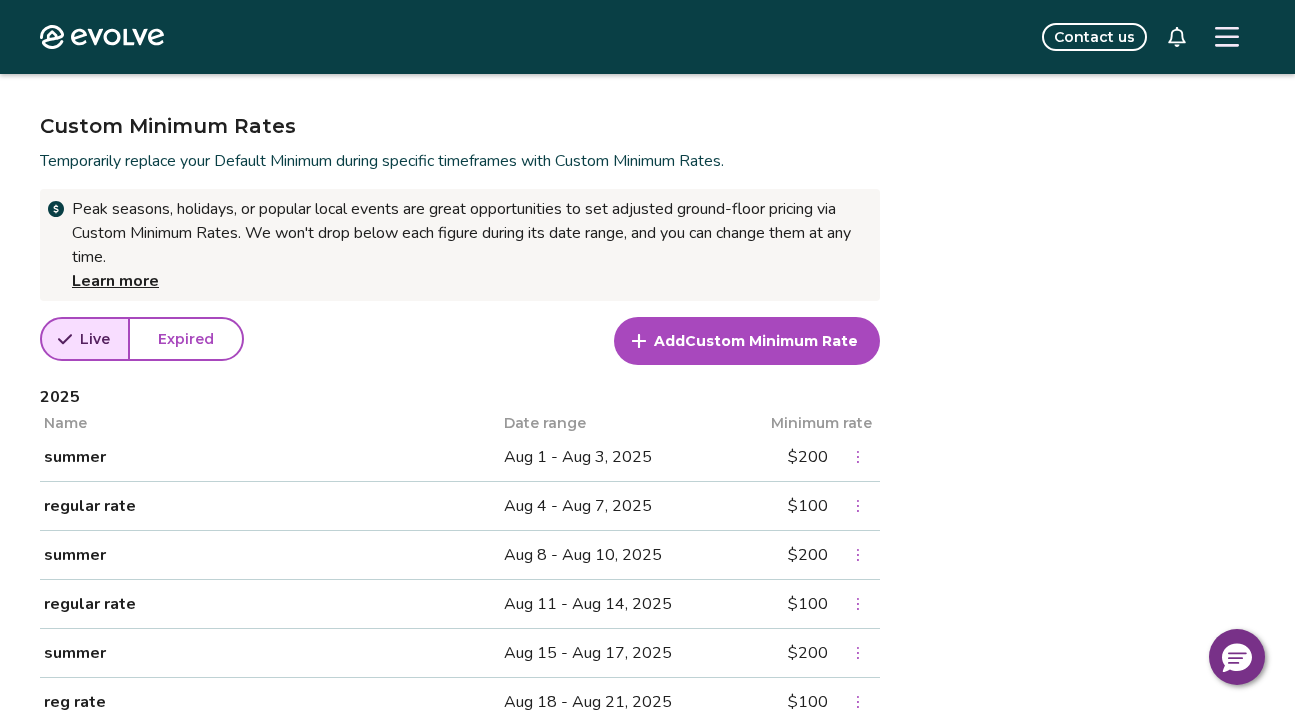 click on "summer" at bounding box center (272, 457) 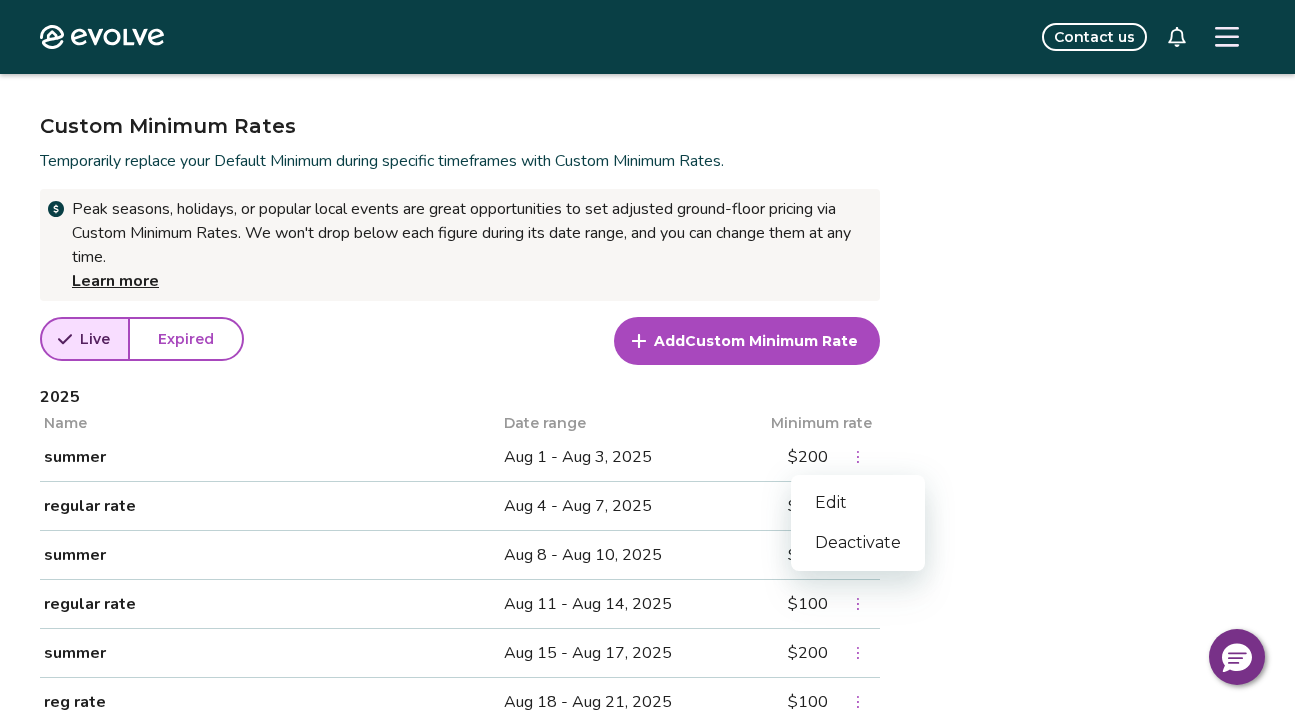 click on "Edit" at bounding box center (858, 503) 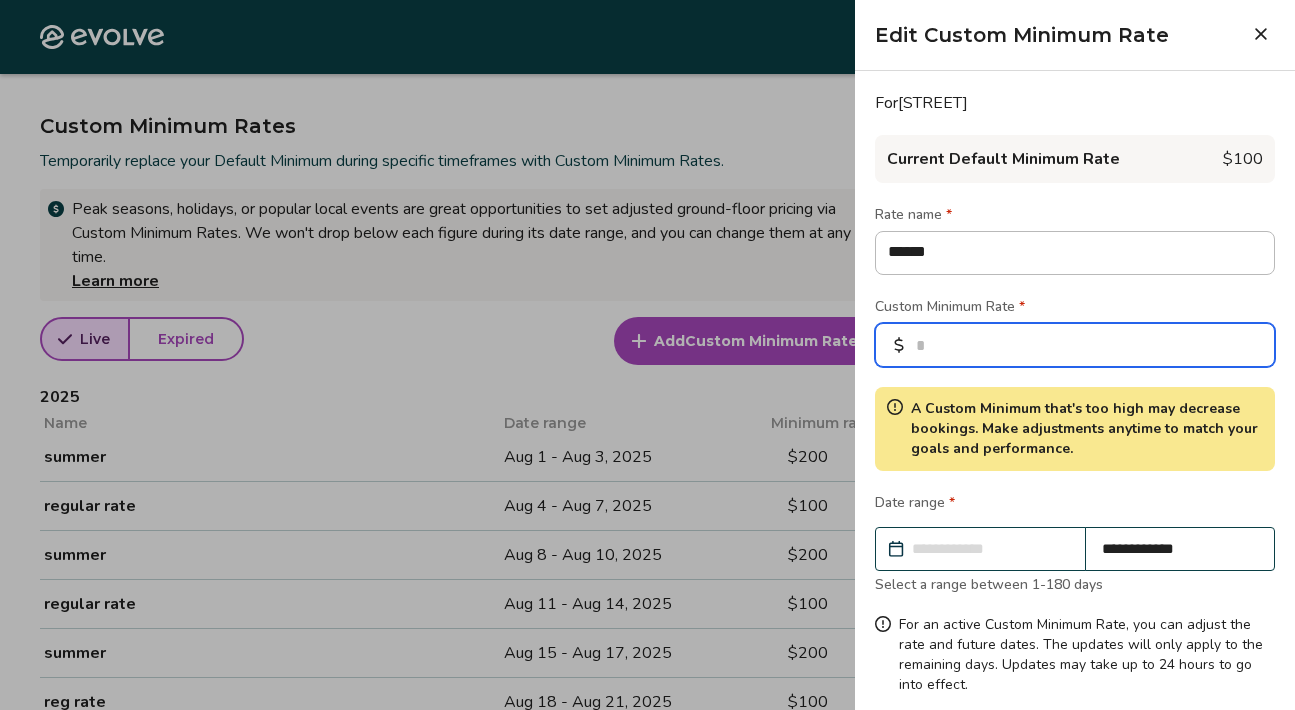 click on "***" at bounding box center [1075, 345] 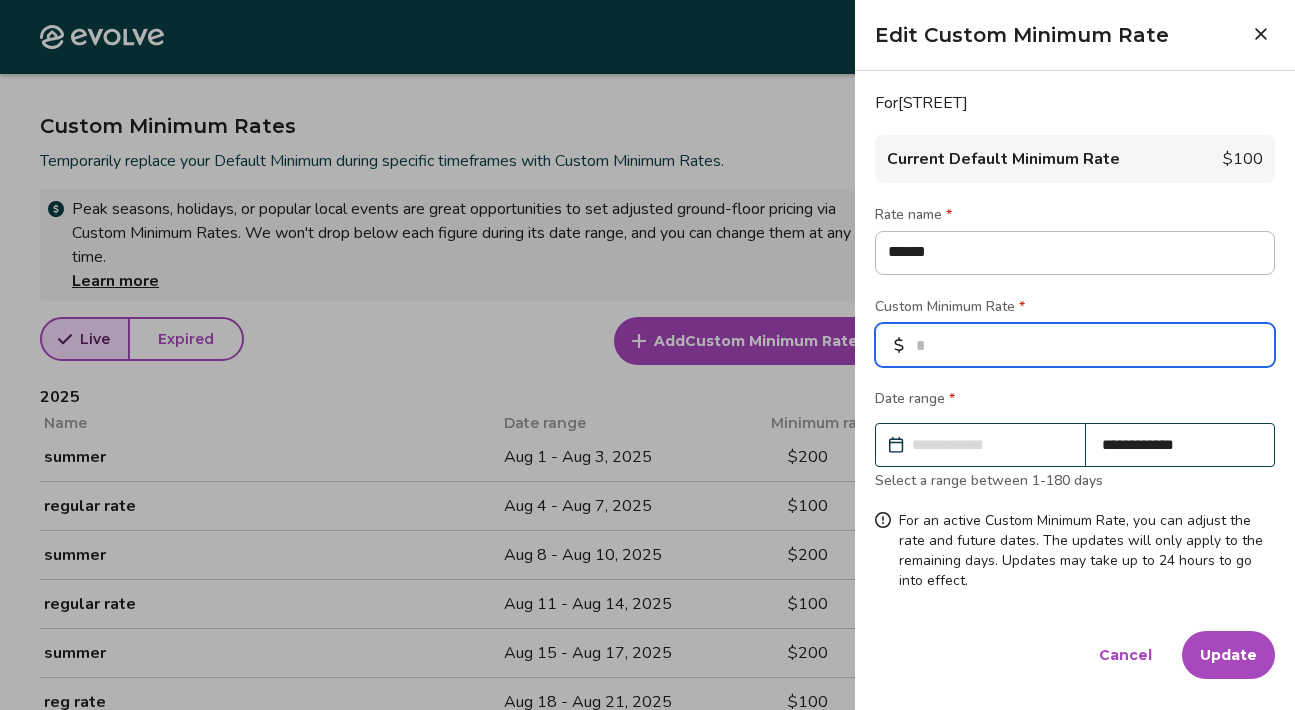 type on "**" 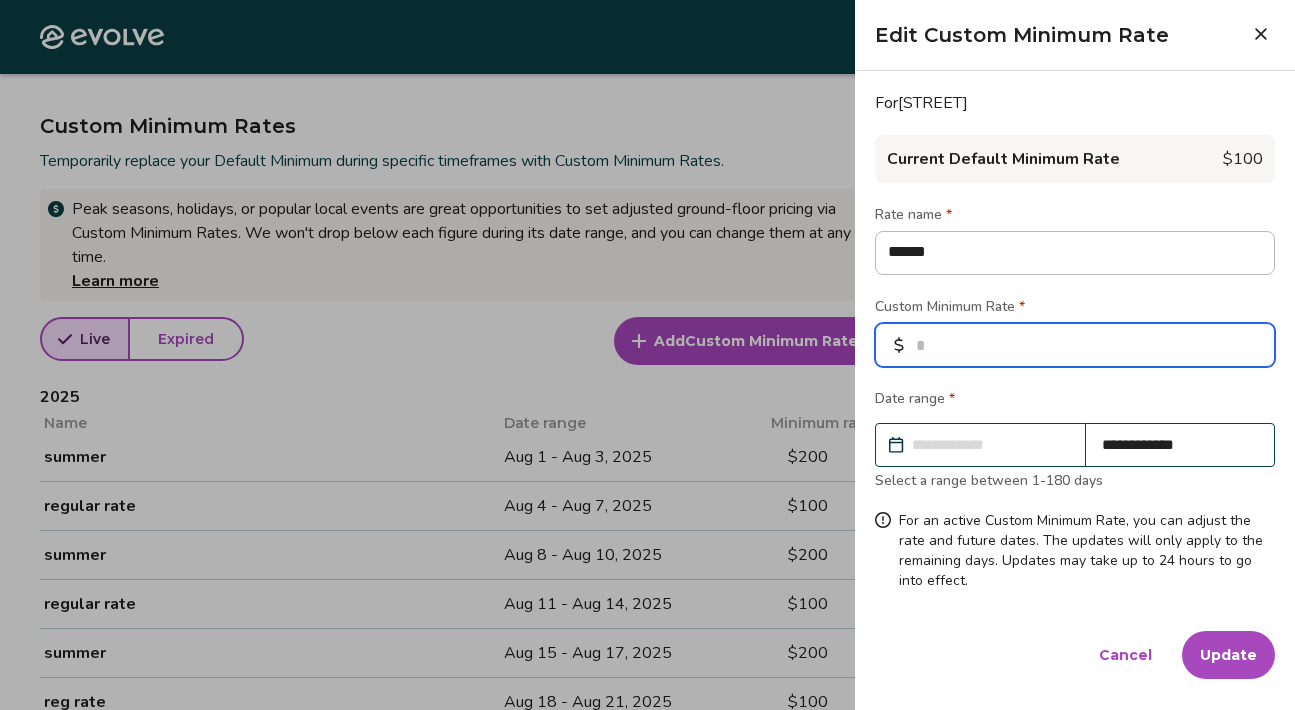 type on "*" 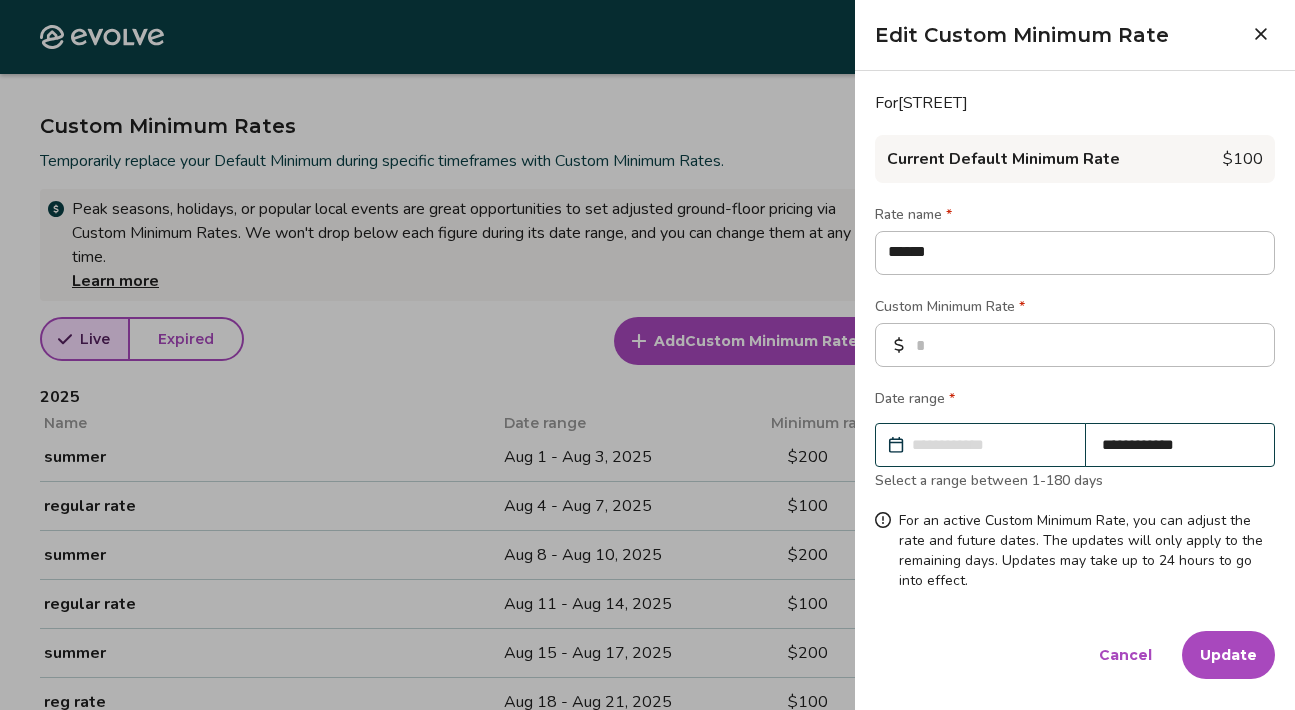 click on "**********" at bounding box center [990, 445] 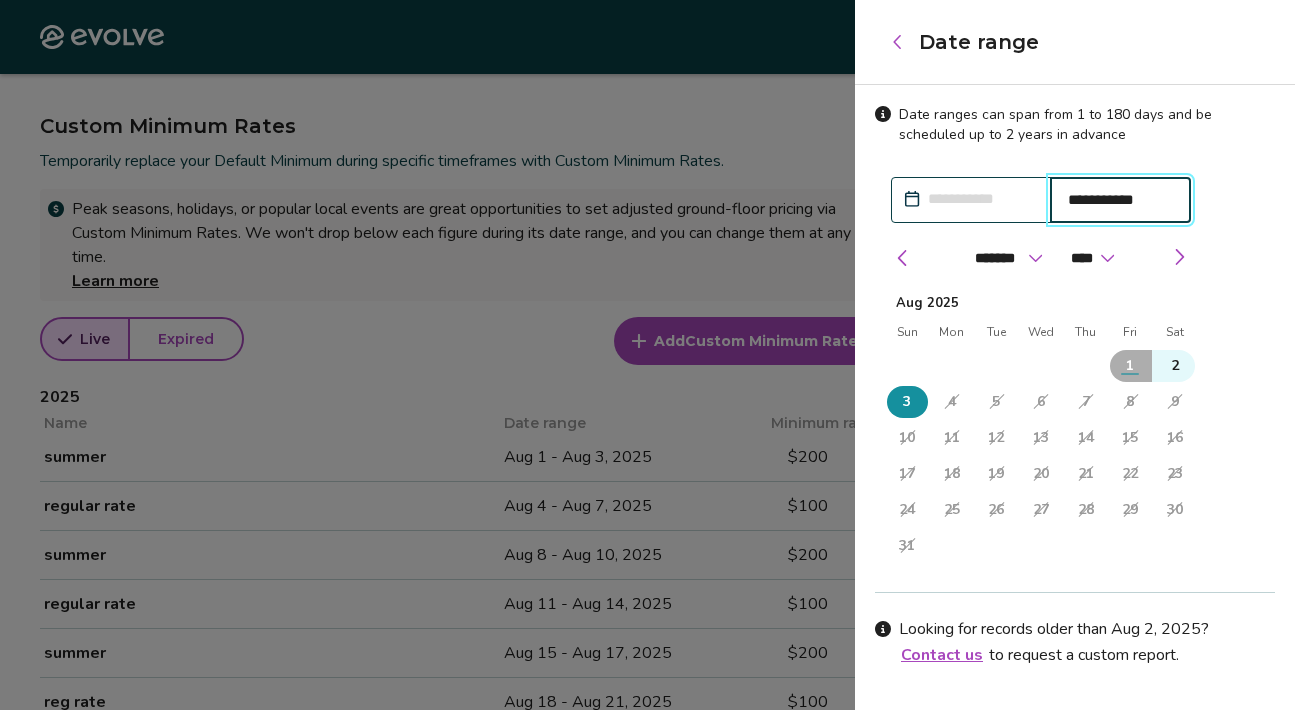 click on "1" at bounding box center [1130, 366] 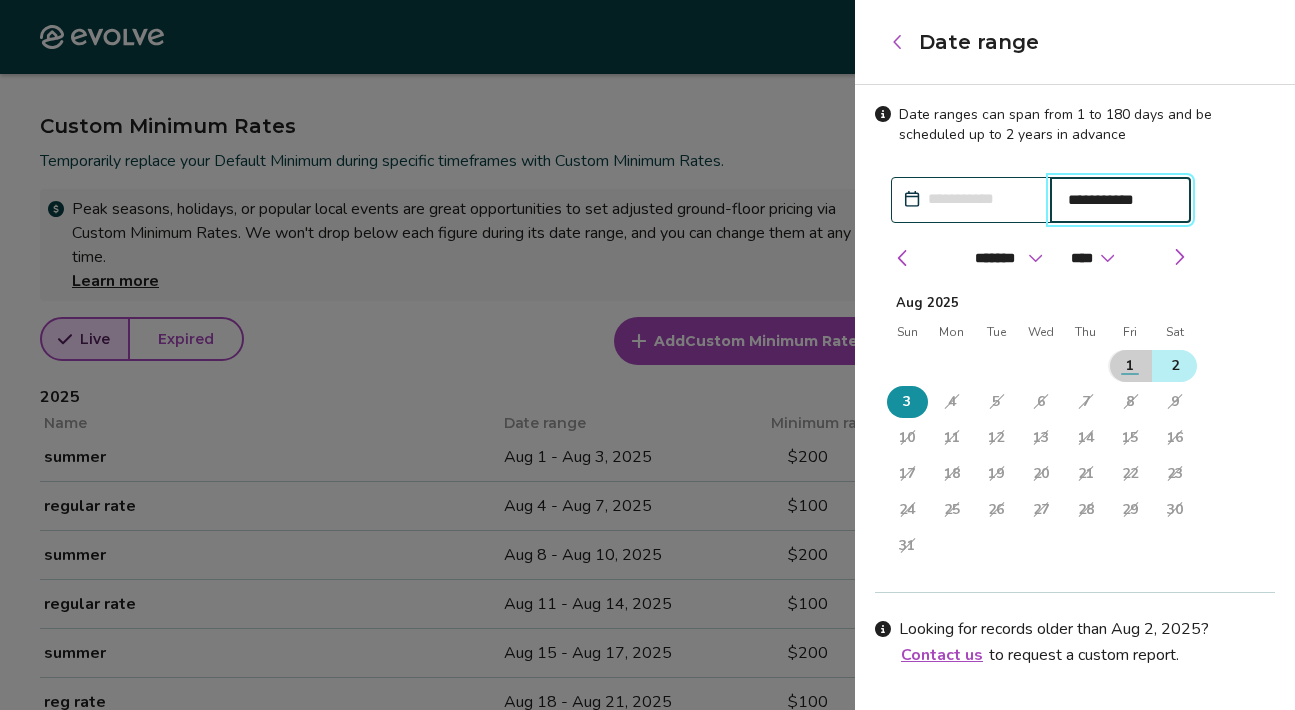 click on "2" at bounding box center [1175, 366] 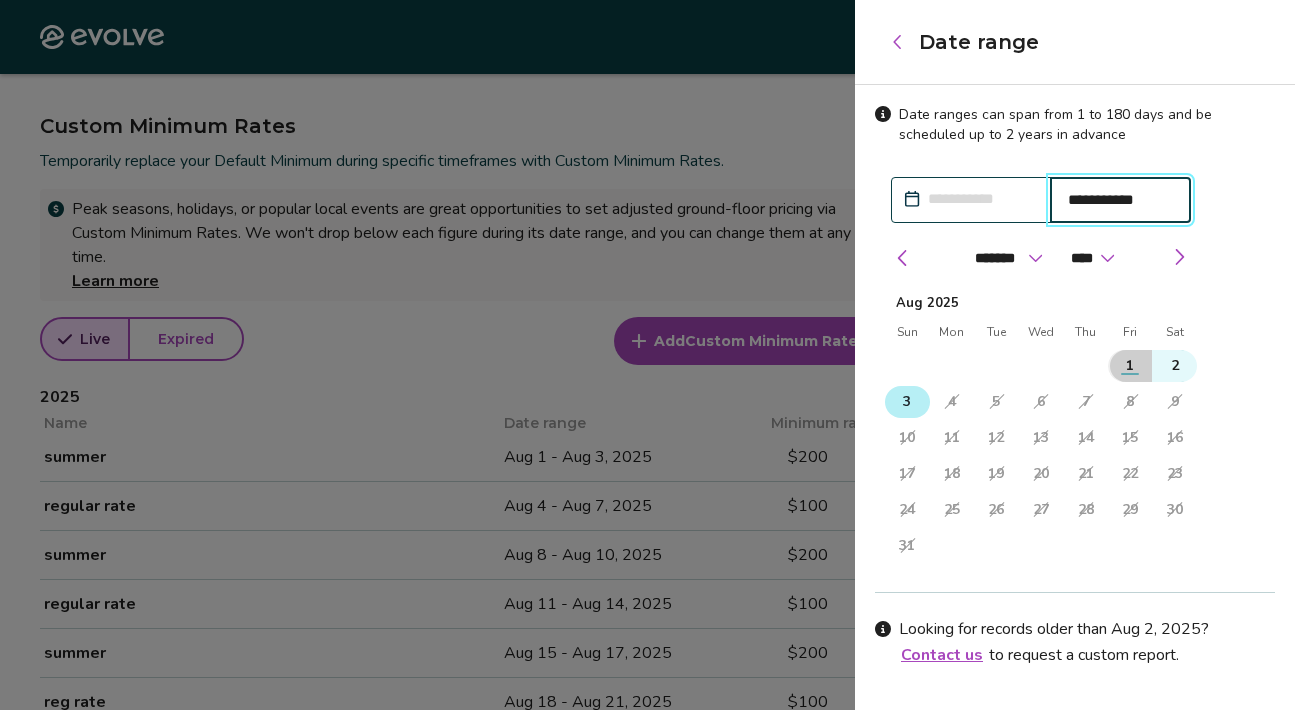 click on "3" at bounding box center (907, 402) 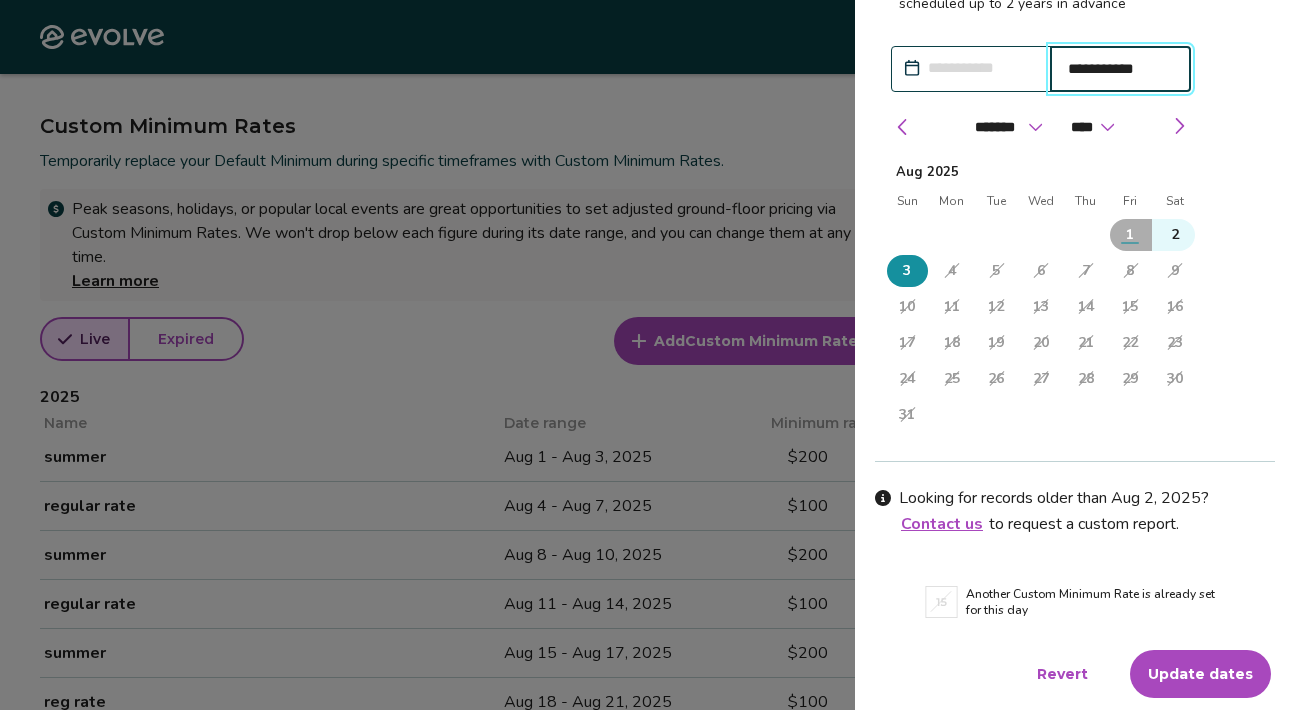 scroll, scrollTop: 130, scrollLeft: 0, axis: vertical 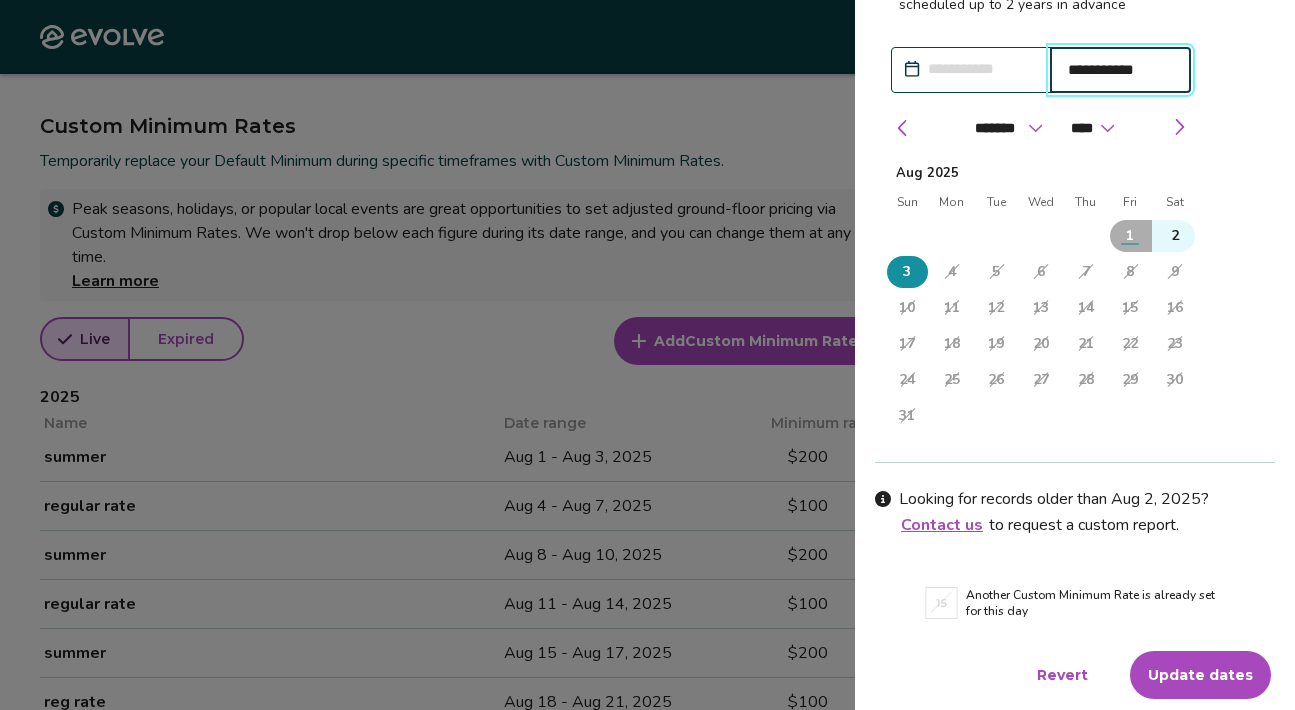 click on "Update dates" at bounding box center (1200, 675) 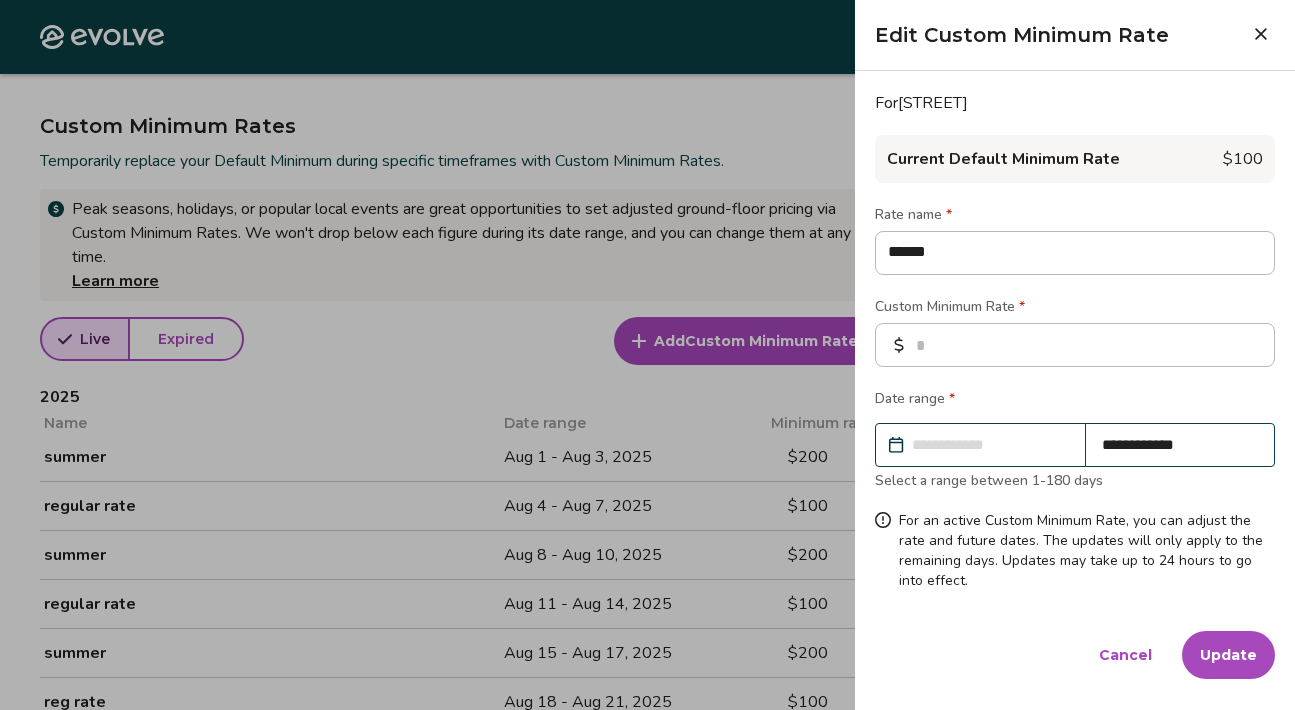 click on "Update" at bounding box center [1228, 655] 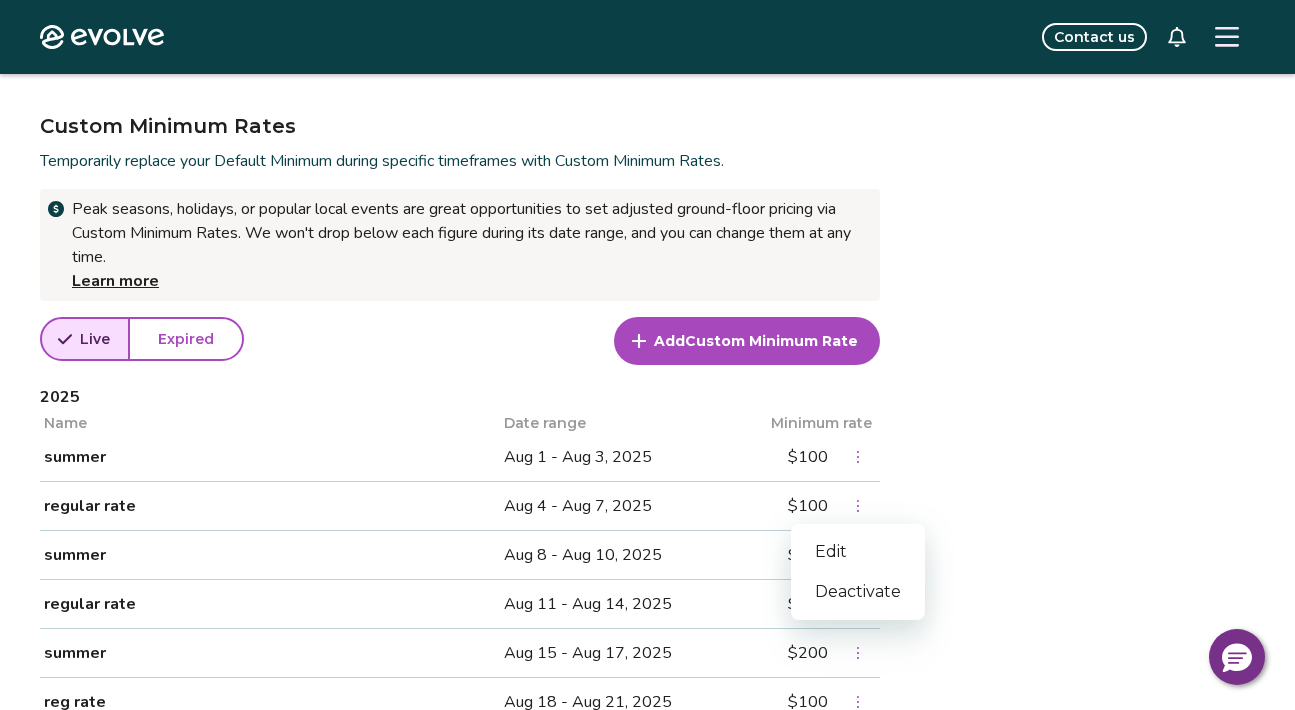 click 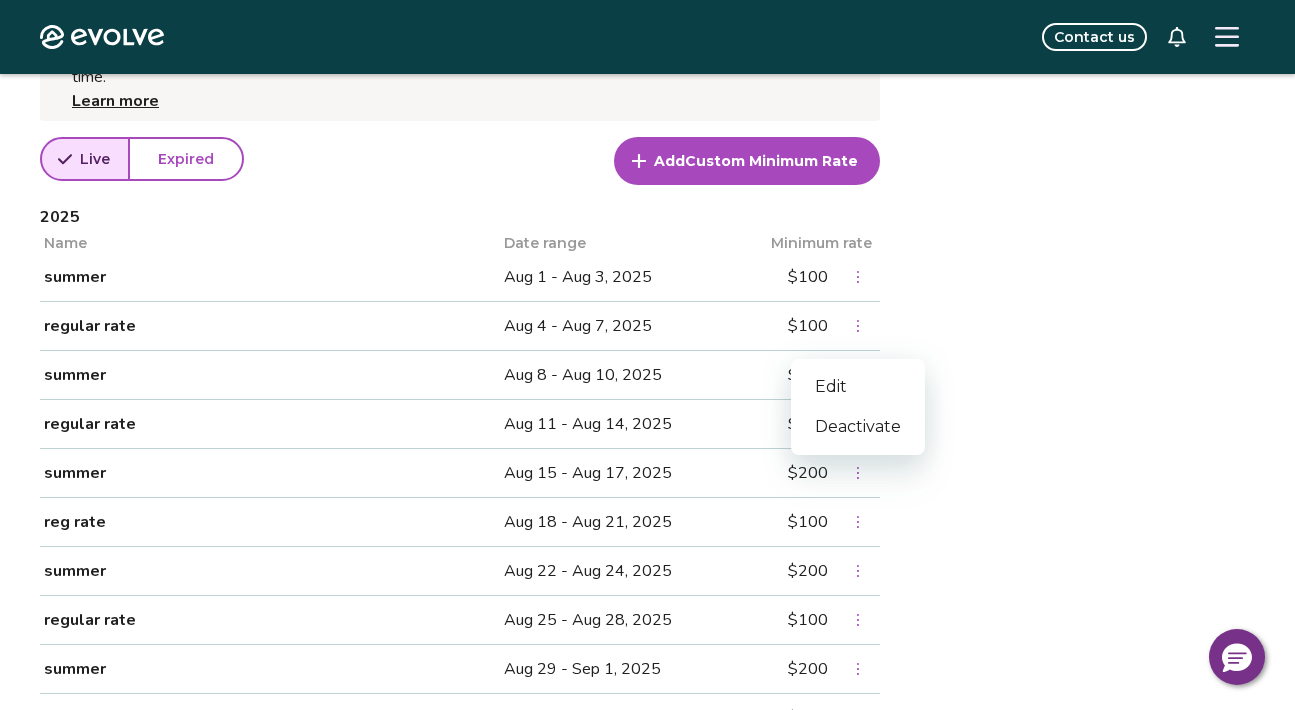scroll, scrollTop: 883, scrollLeft: 0, axis: vertical 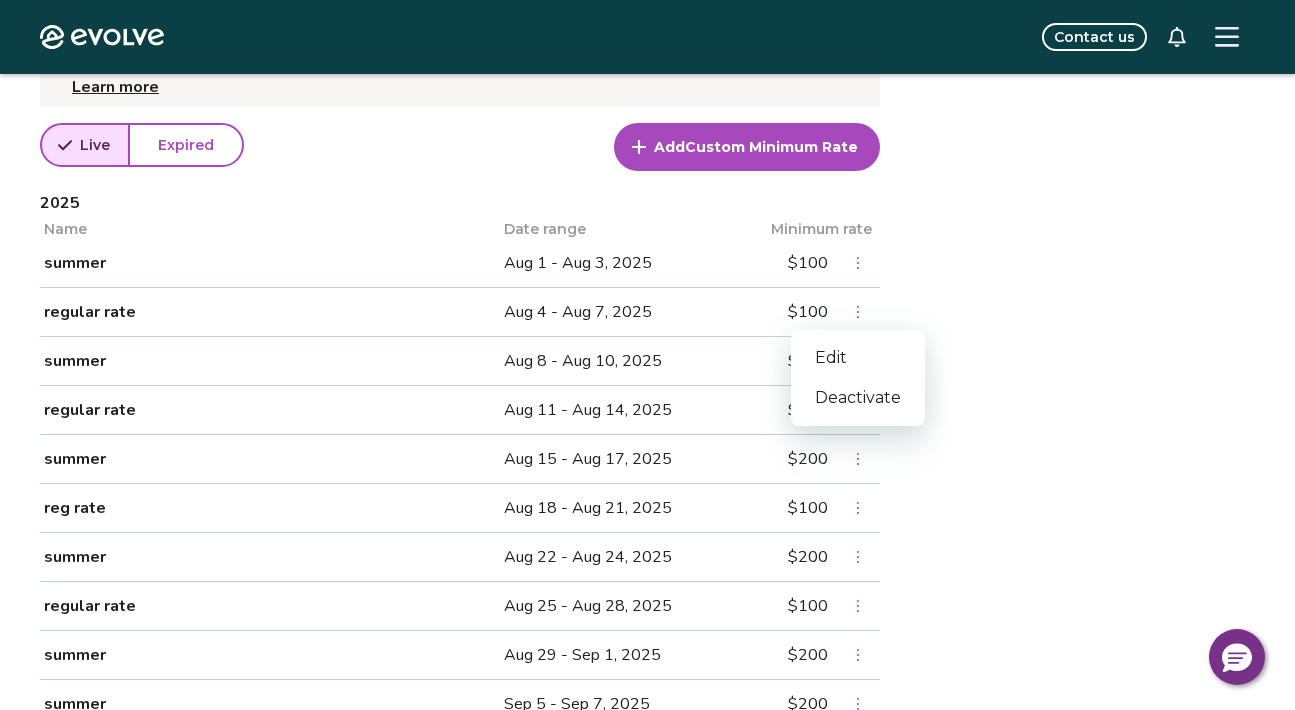 click on "Edit" at bounding box center (858, 358) 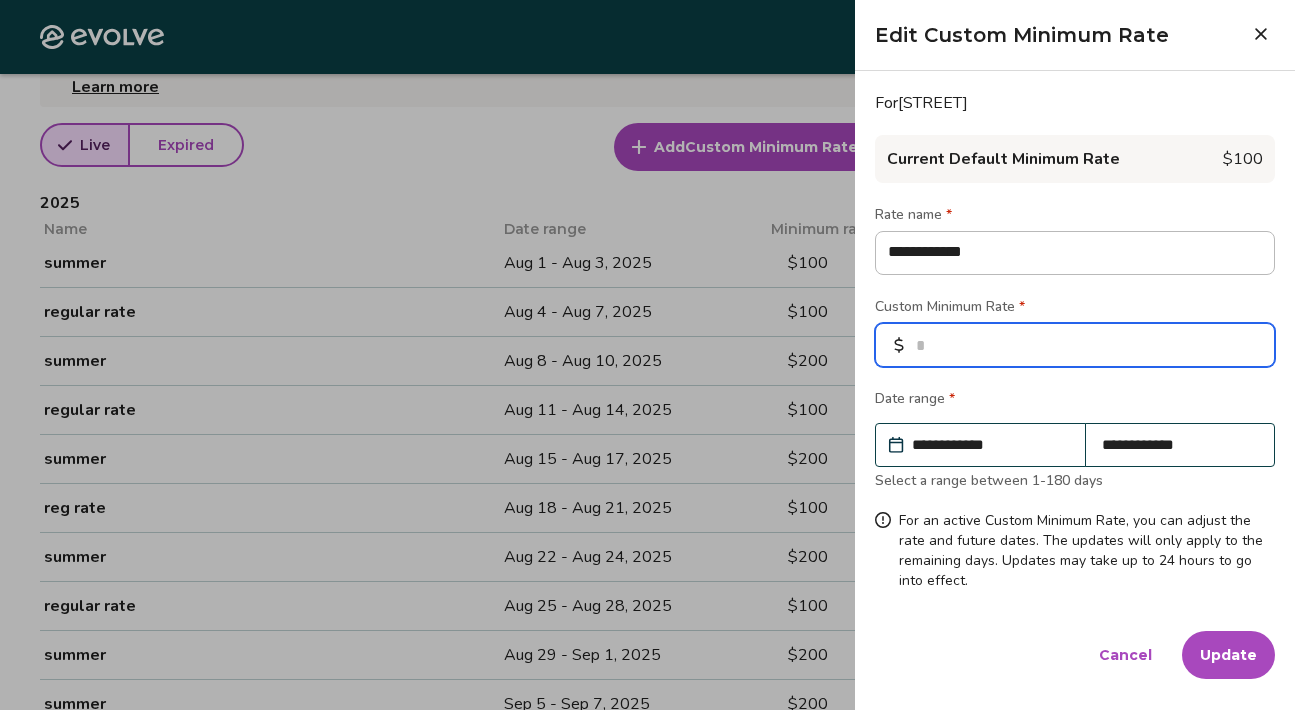 click on "***" at bounding box center [1075, 345] 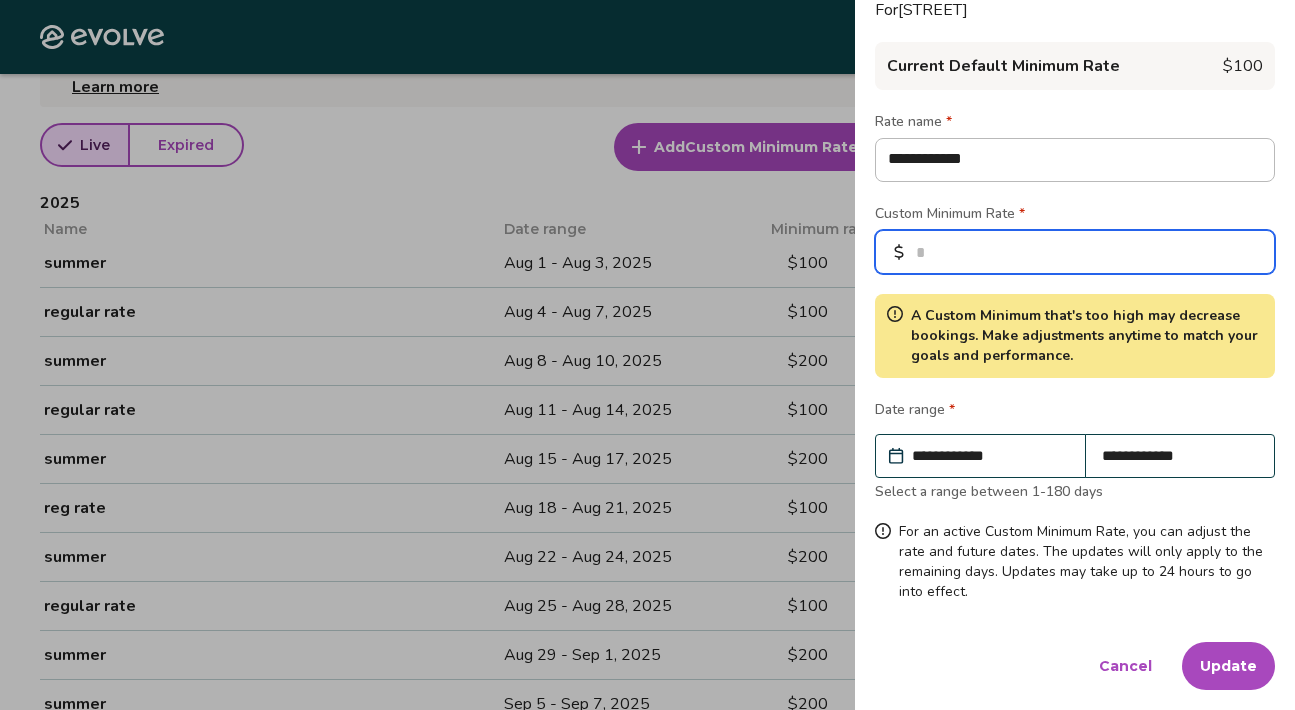 scroll, scrollTop: 94, scrollLeft: 0, axis: vertical 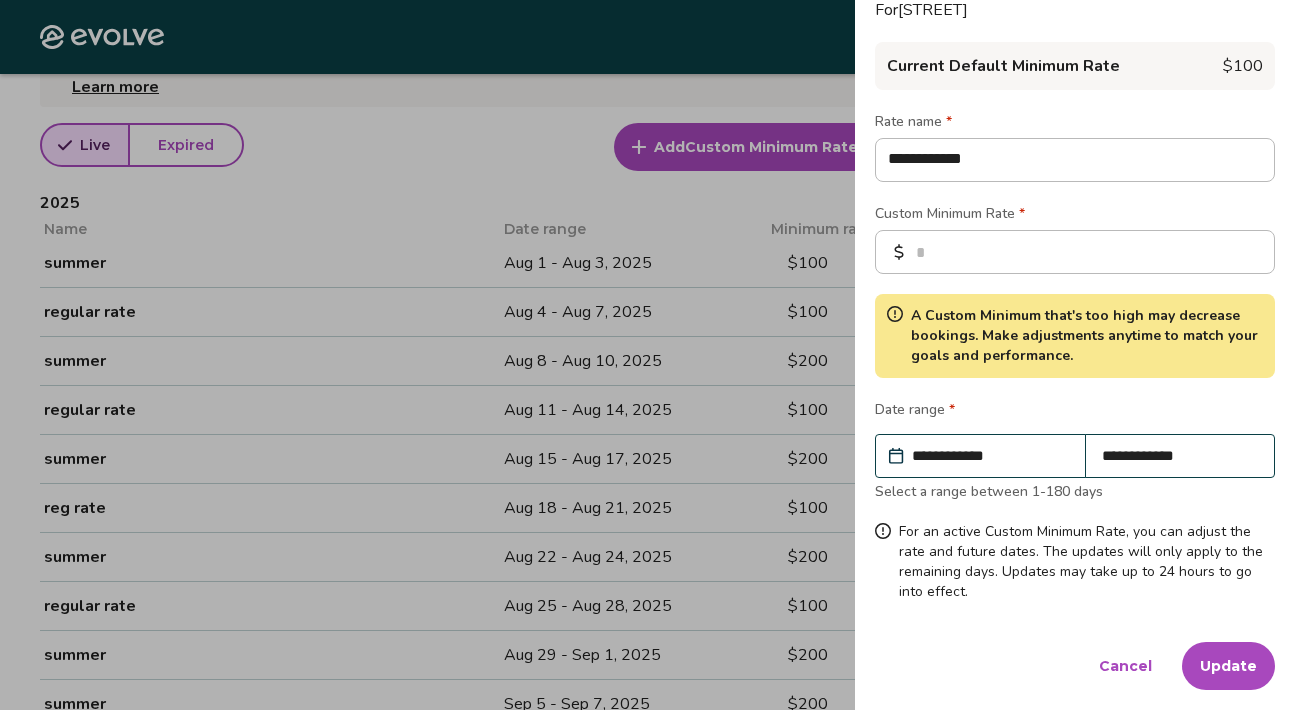 click on "**********" at bounding box center [990, 456] 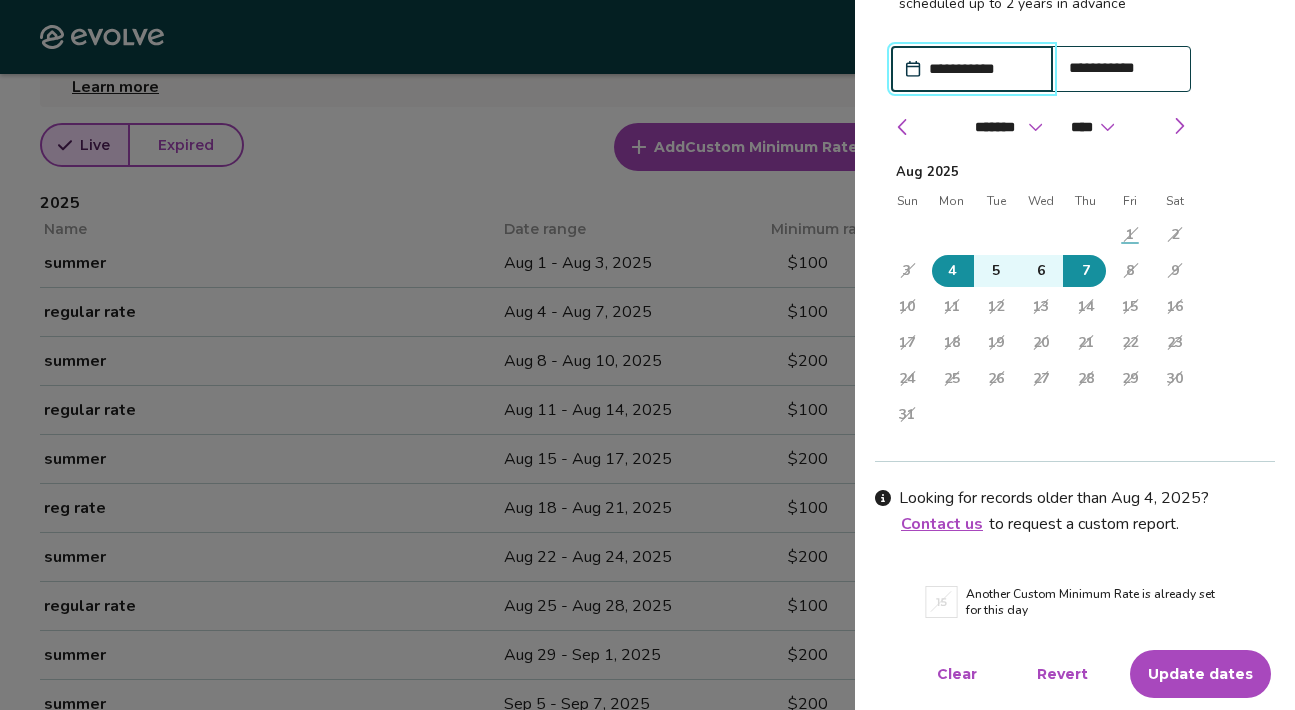 scroll, scrollTop: 130, scrollLeft: 0, axis: vertical 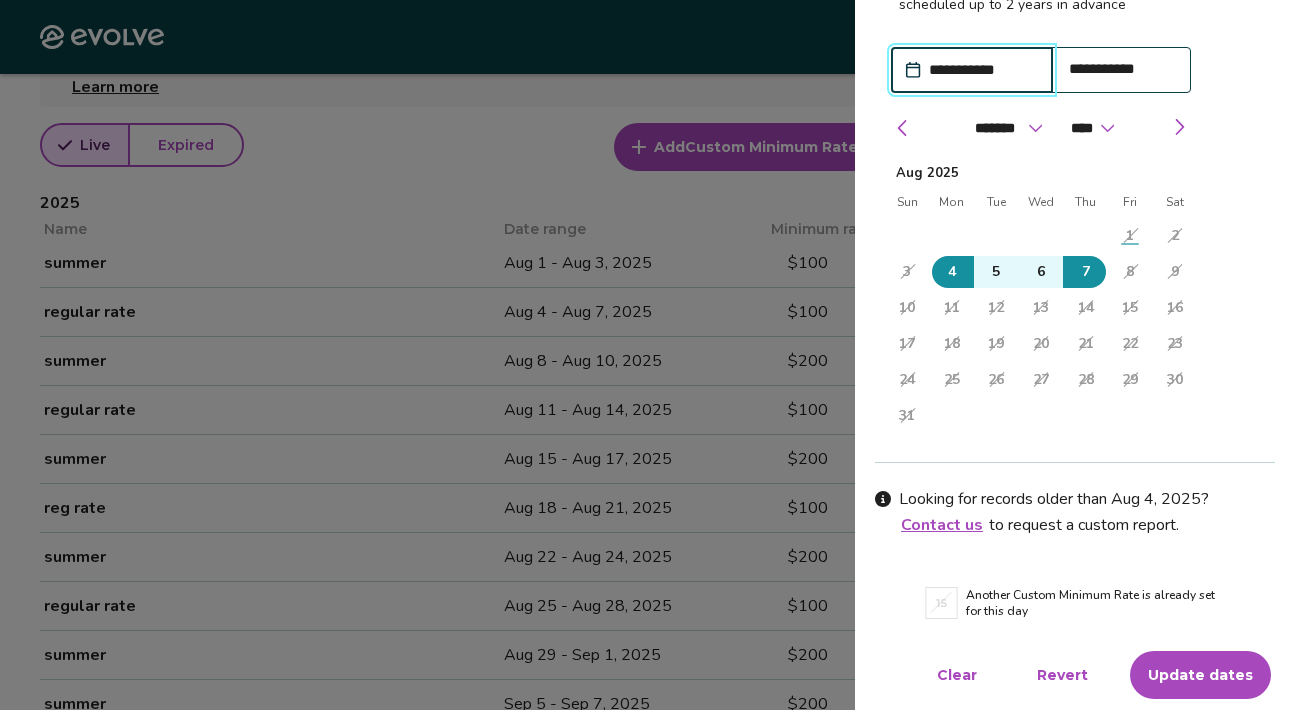 click at bounding box center (647, 355) 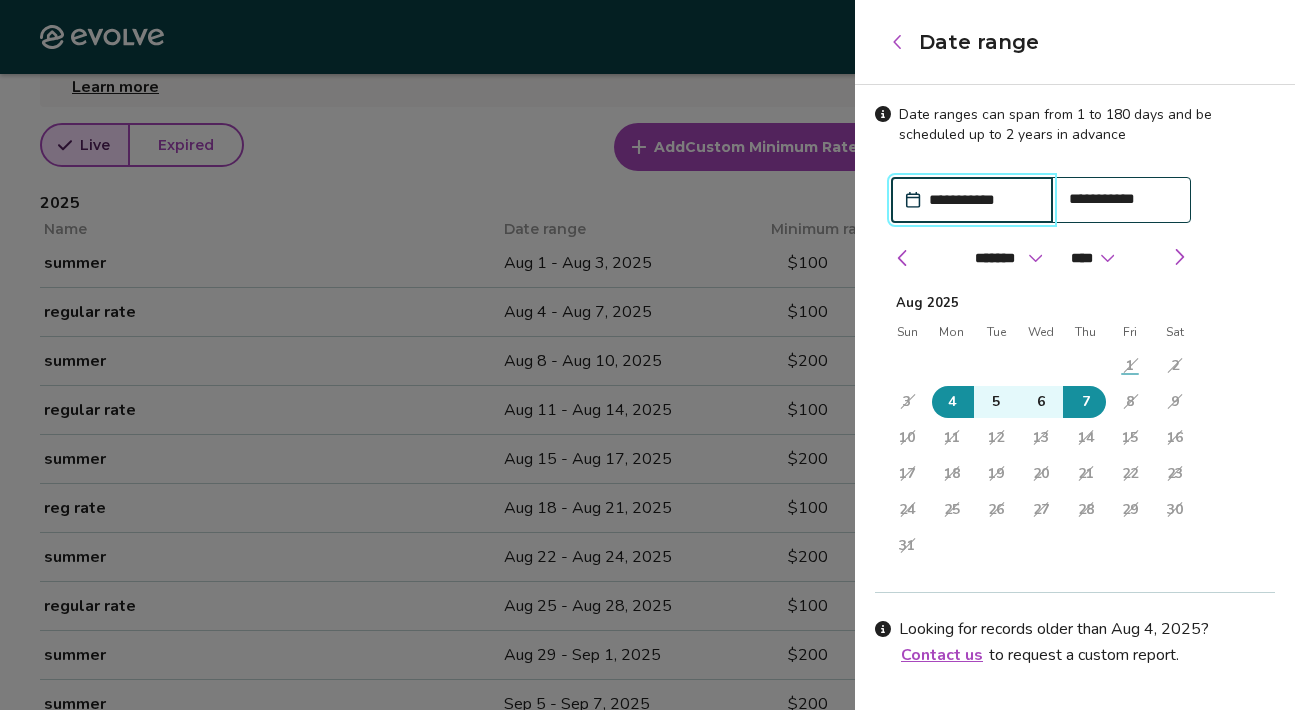 scroll, scrollTop: 0, scrollLeft: 0, axis: both 